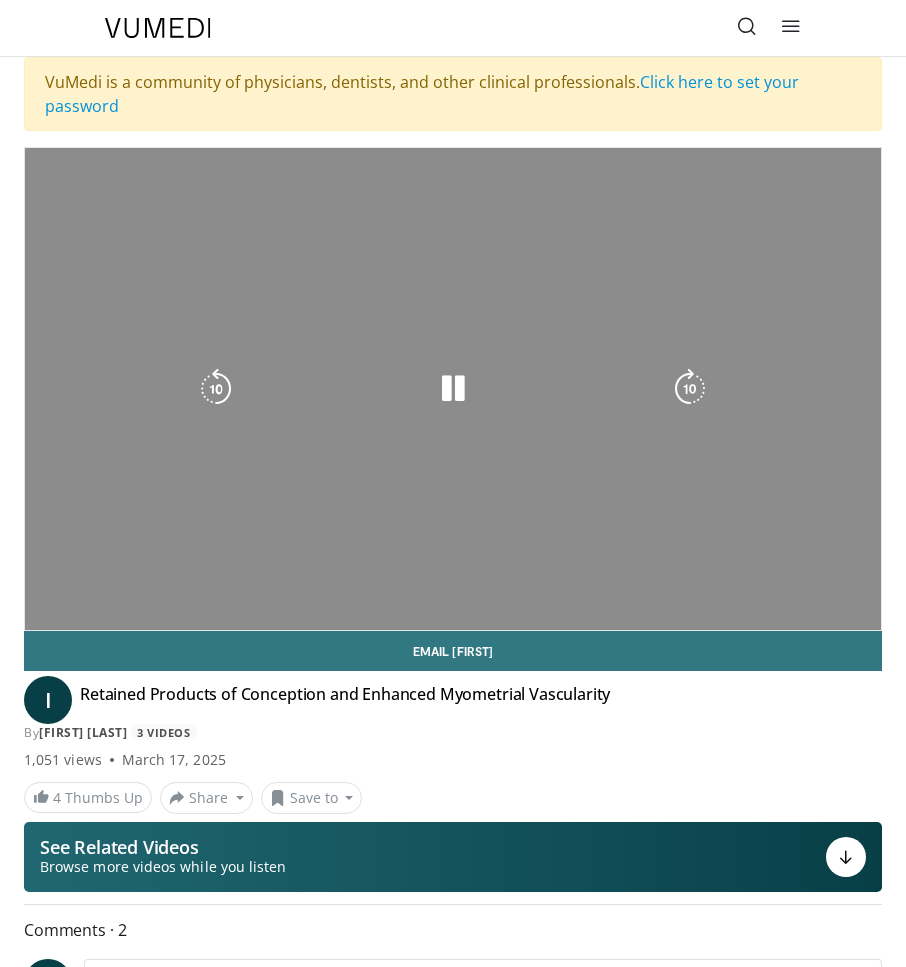 scroll, scrollTop: 0, scrollLeft: 0, axis: both 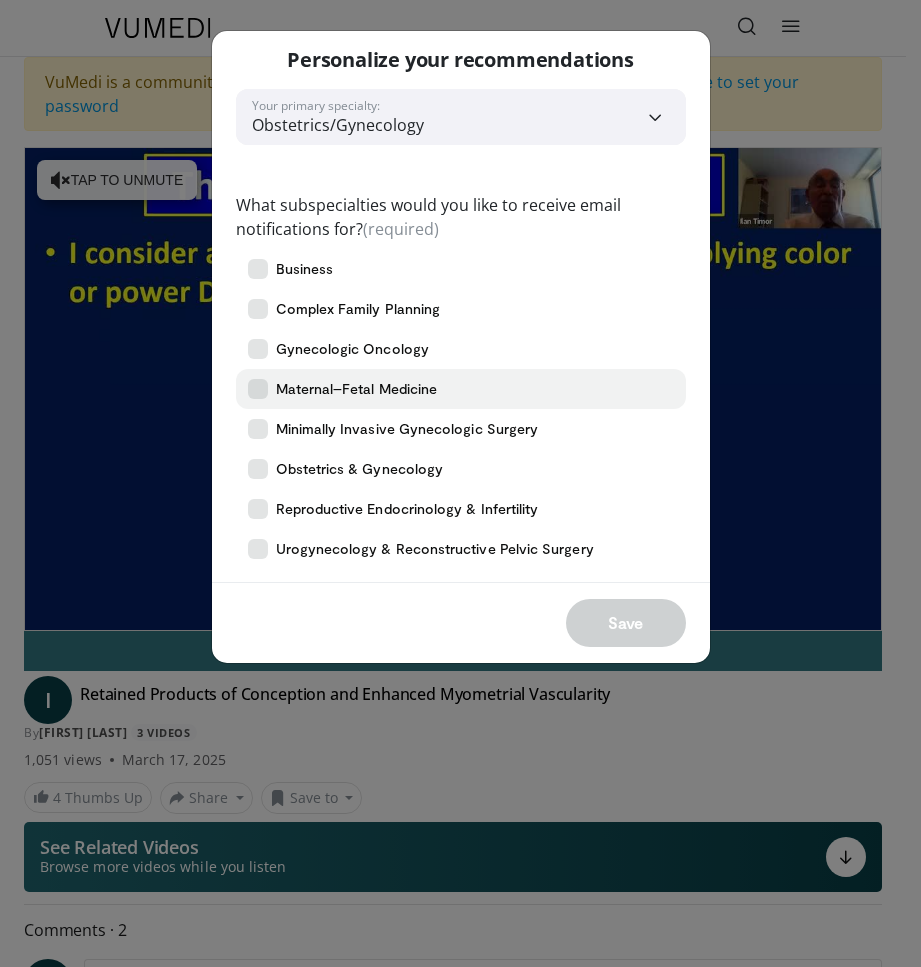 click at bounding box center [258, 389] 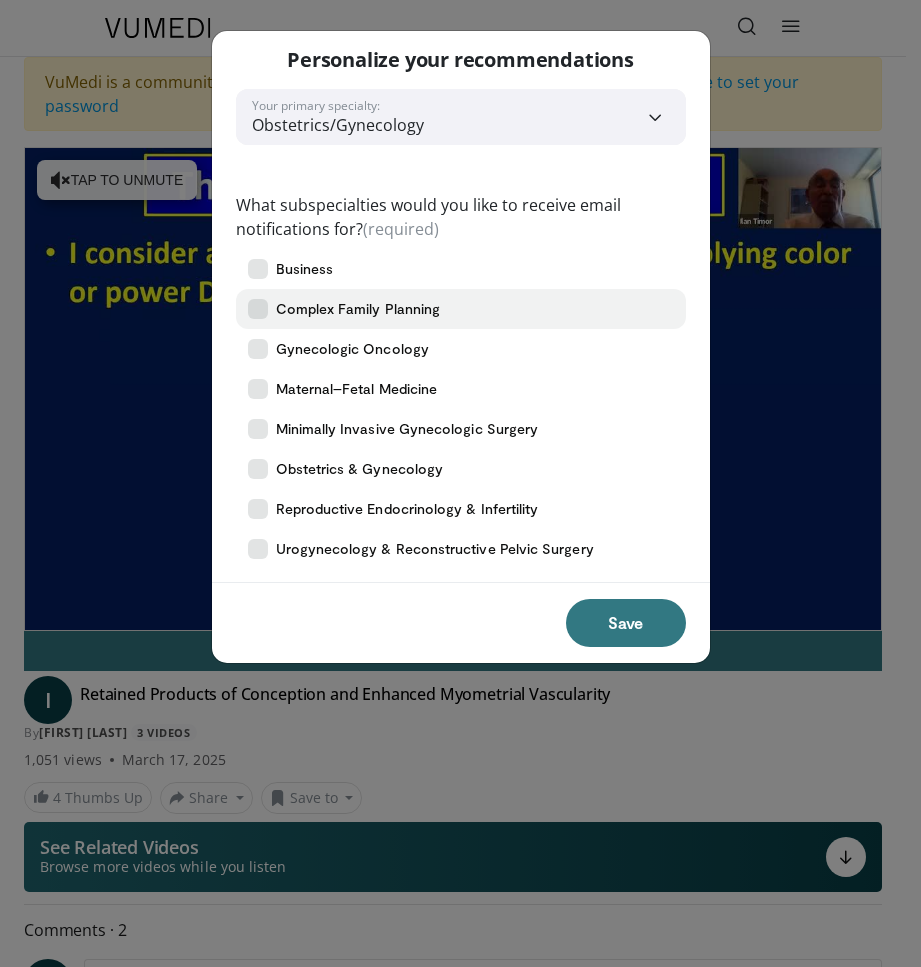 click at bounding box center [258, 309] 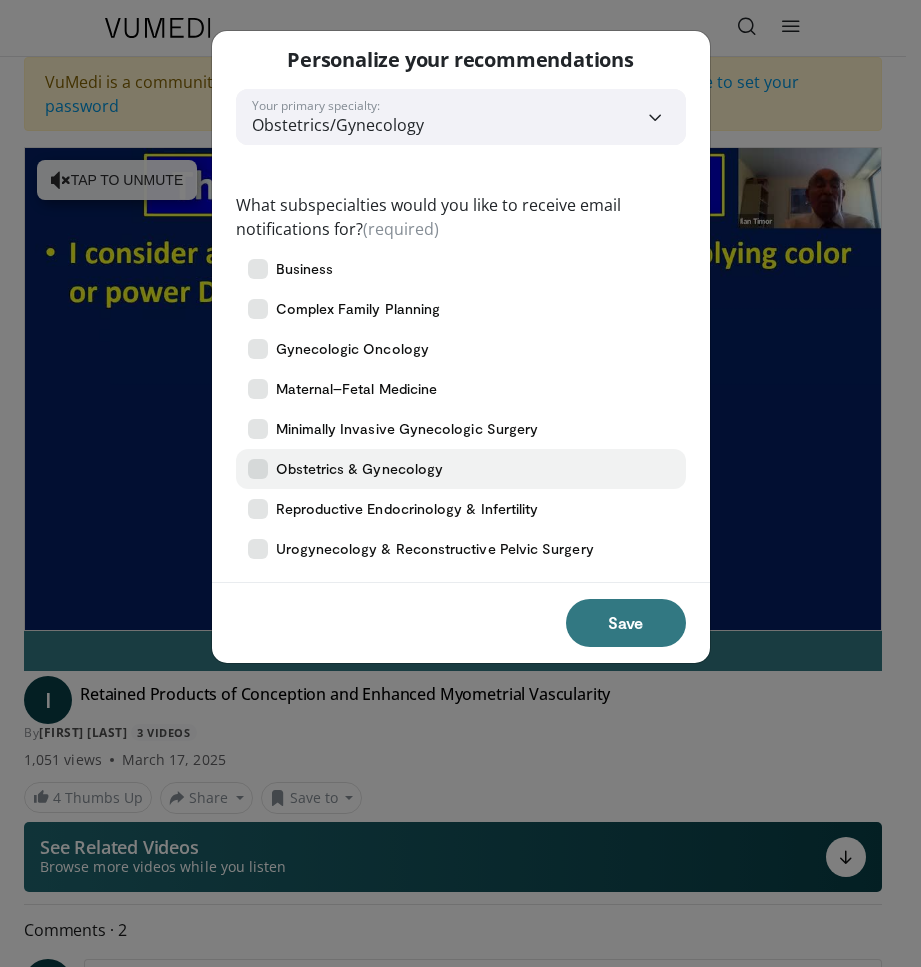 click at bounding box center (258, 469) 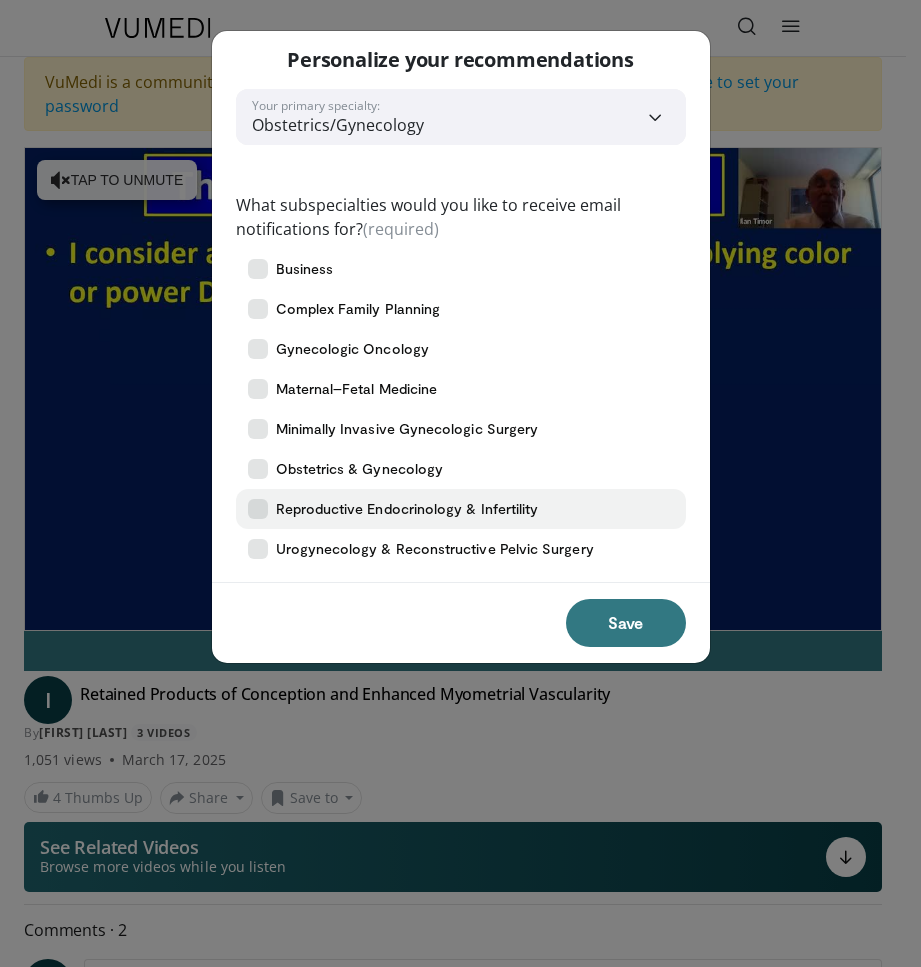 click on "Reproductive Endocrinology & Infertility" at bounding box center [461, 509] 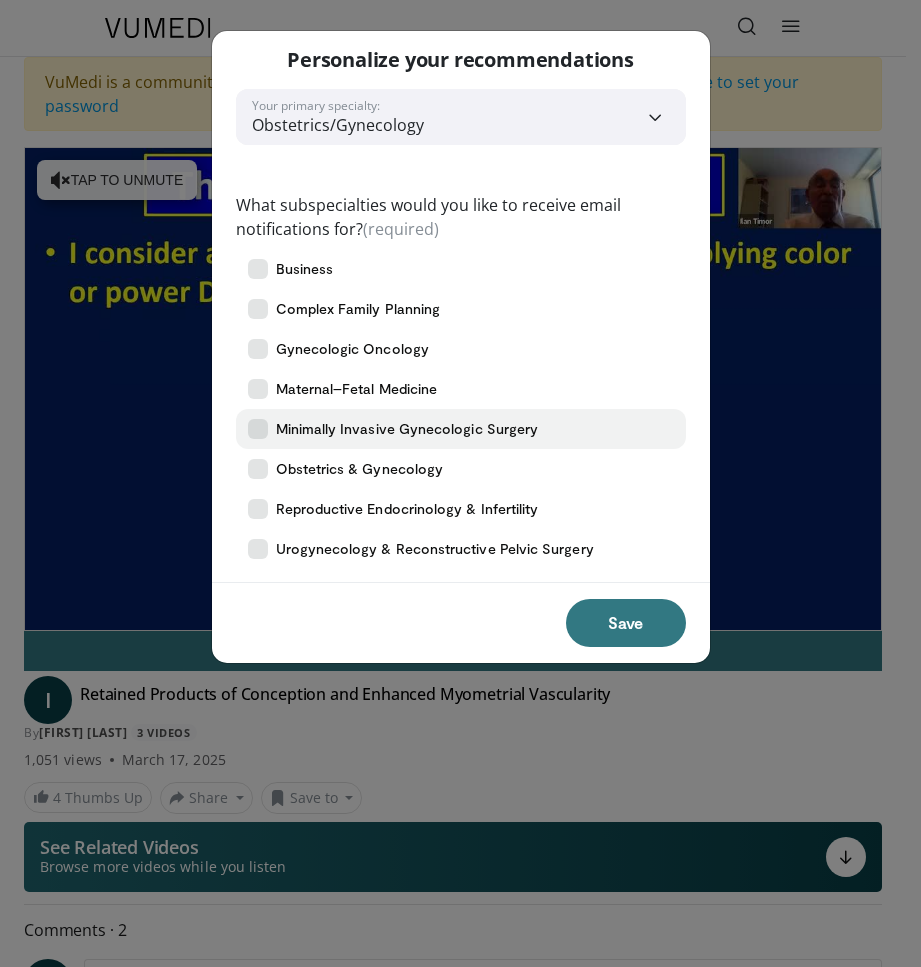 click at bounding box center (258, 429) 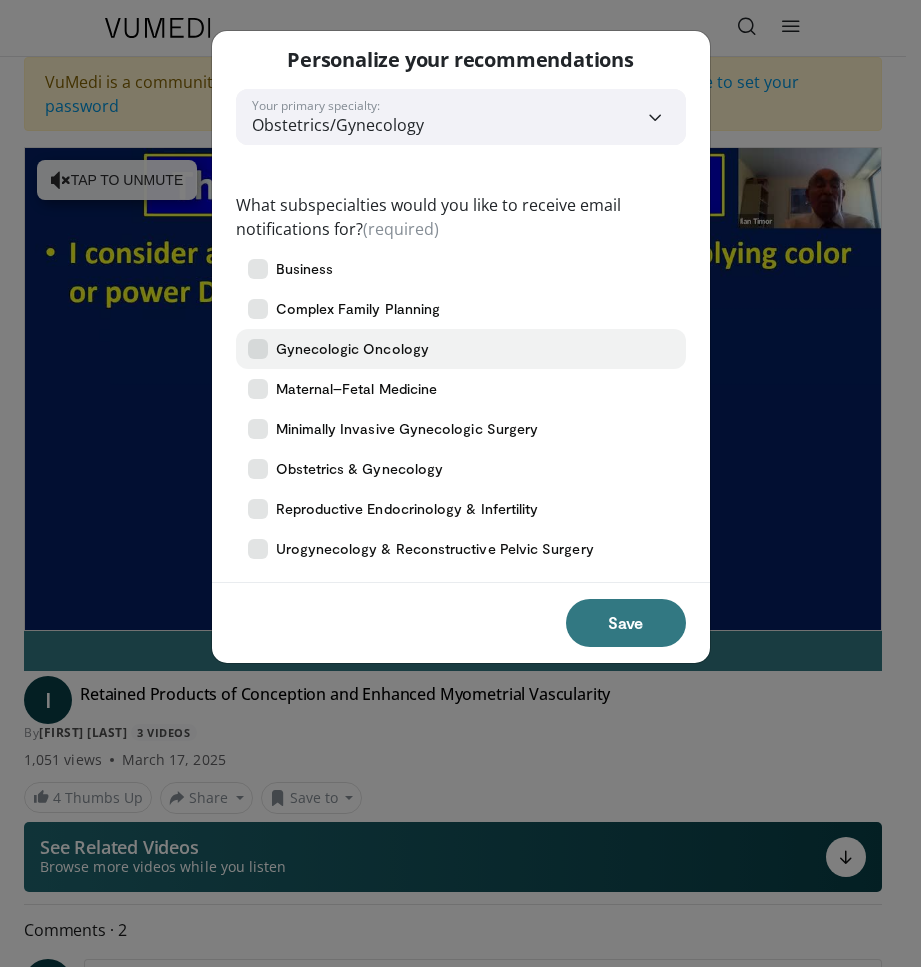 click at bounding box center (258, 349) 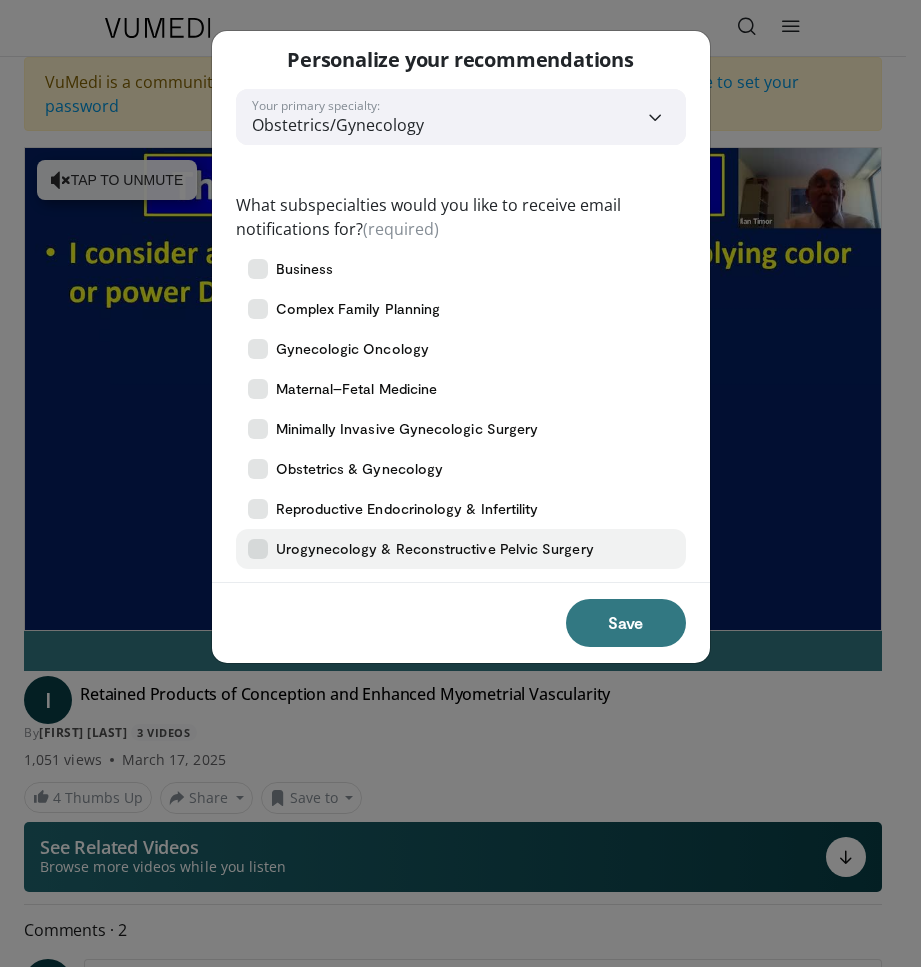 click at bounding box center (258, 549) 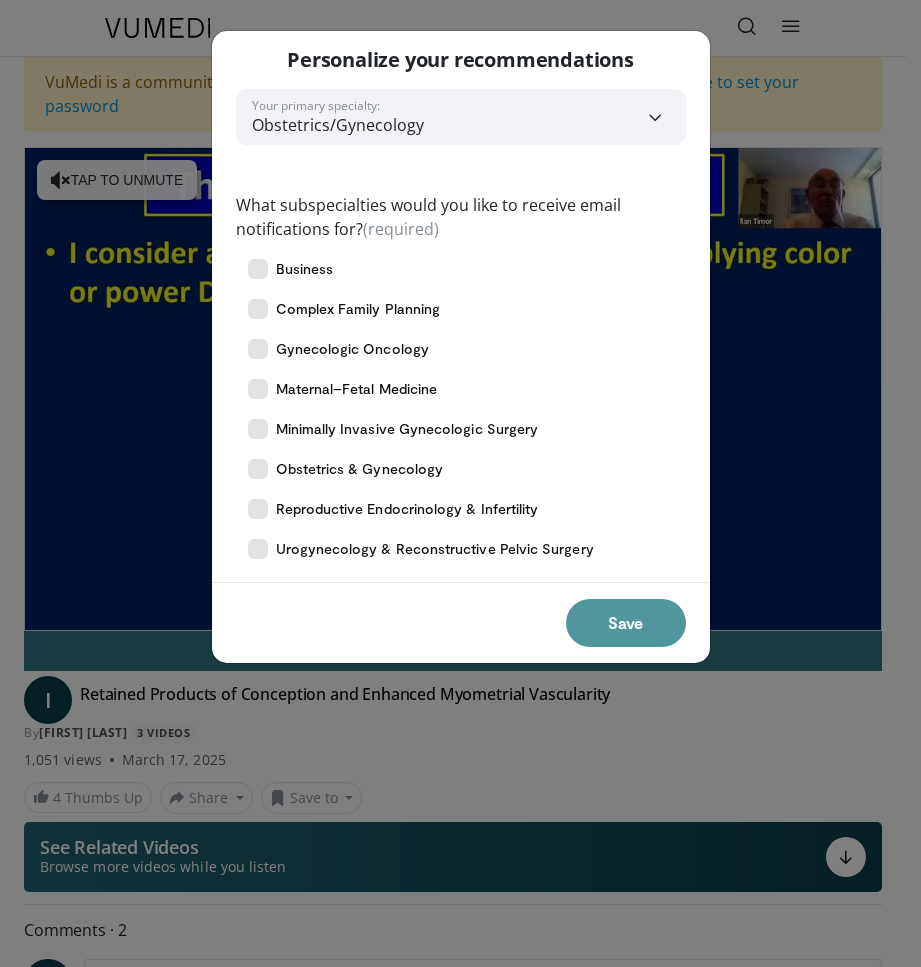 click on "Save" at bounding box center [626, 623] 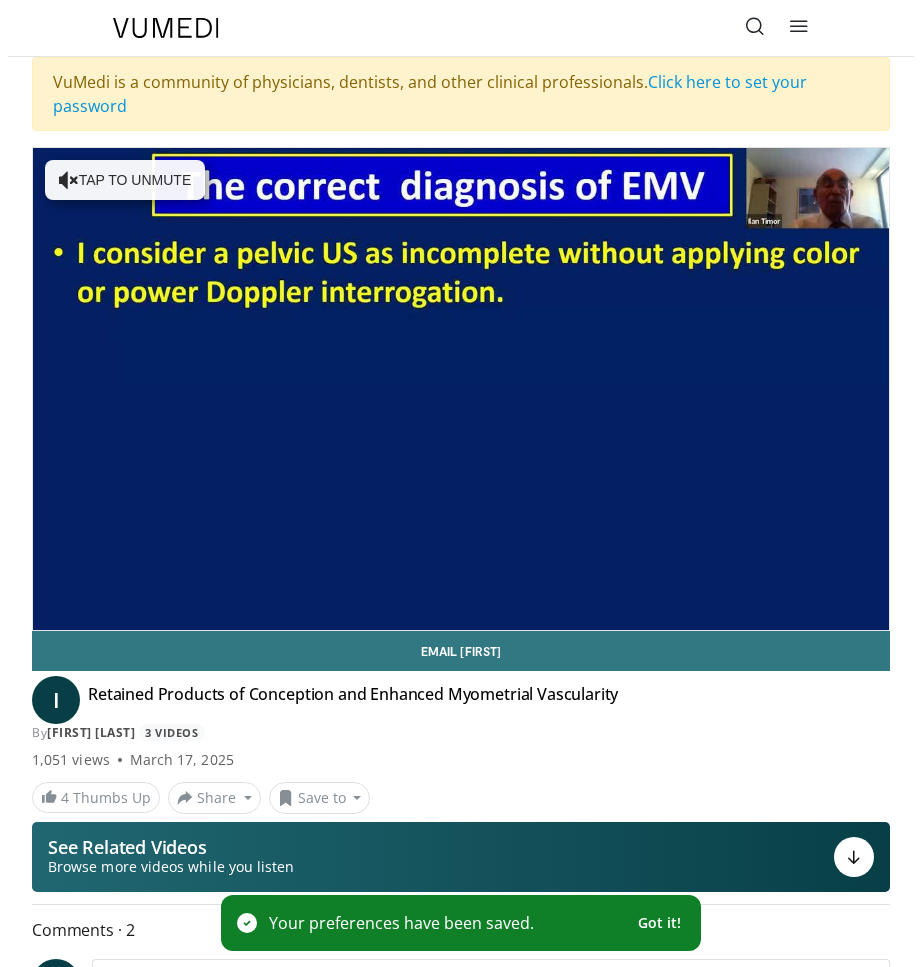 scroll, scrollTop: 400, scrollLeft: 0, axis: vertical 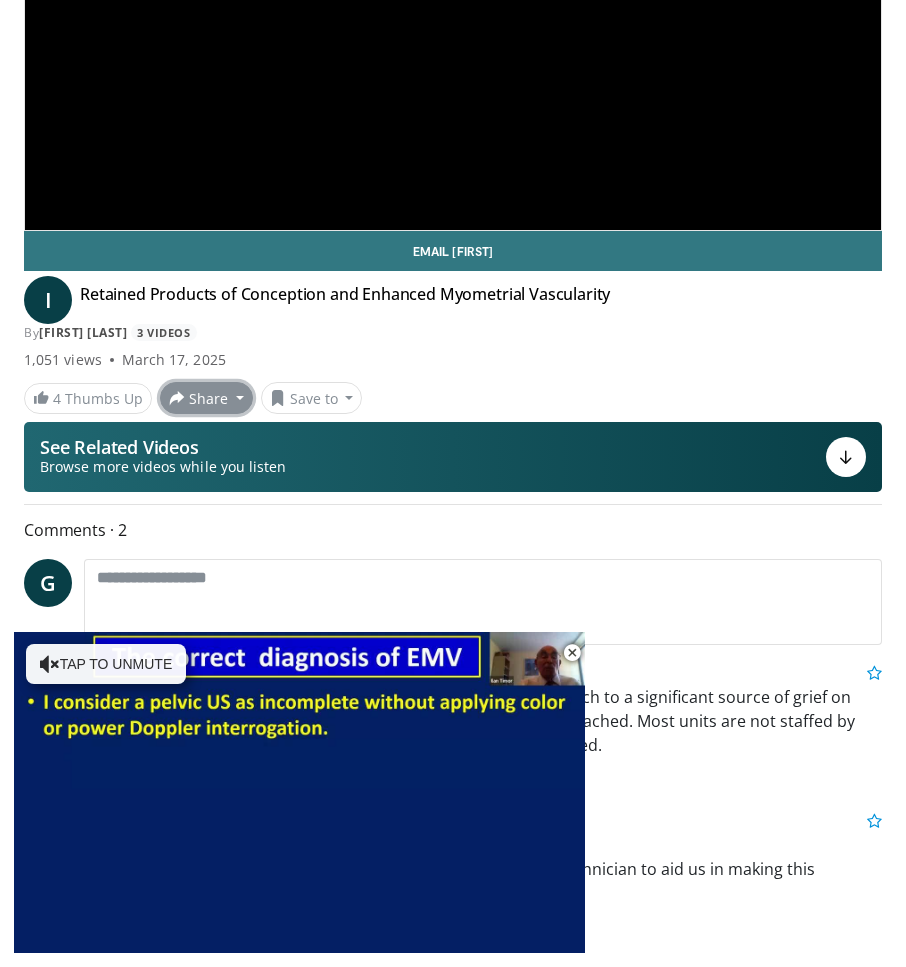 click on "Share" at bounding box center (206, 398) 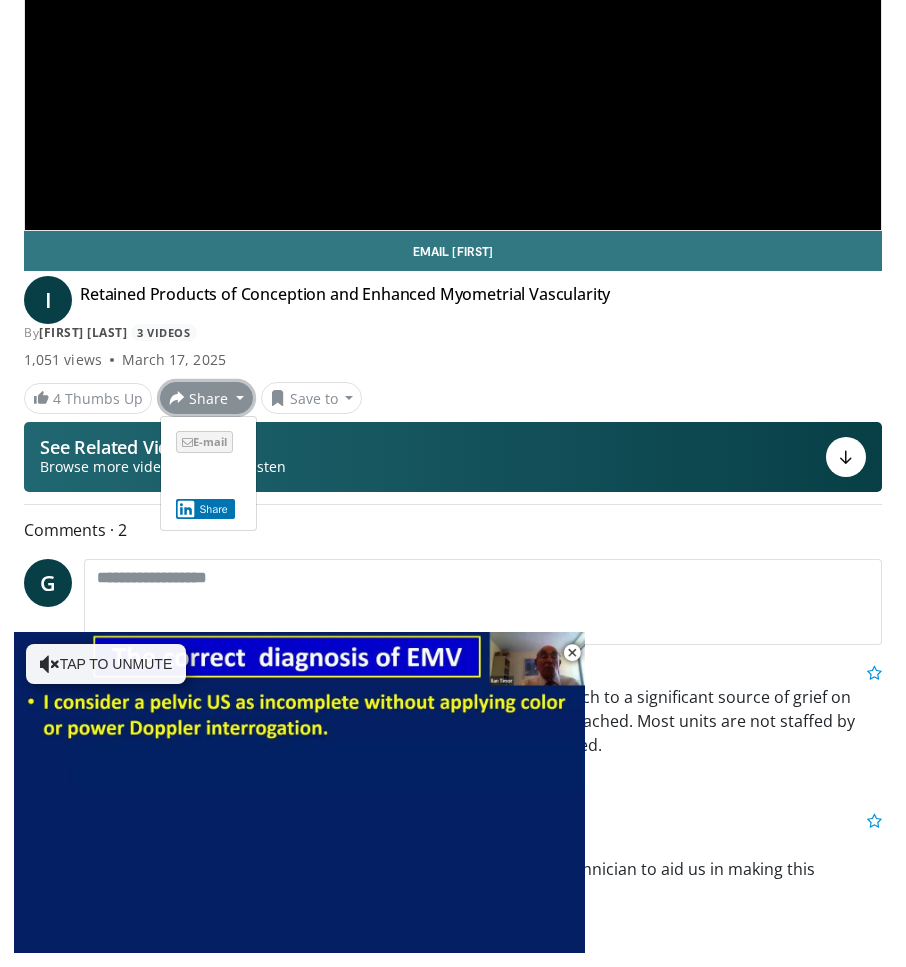 click at bounding box center (187, 442) 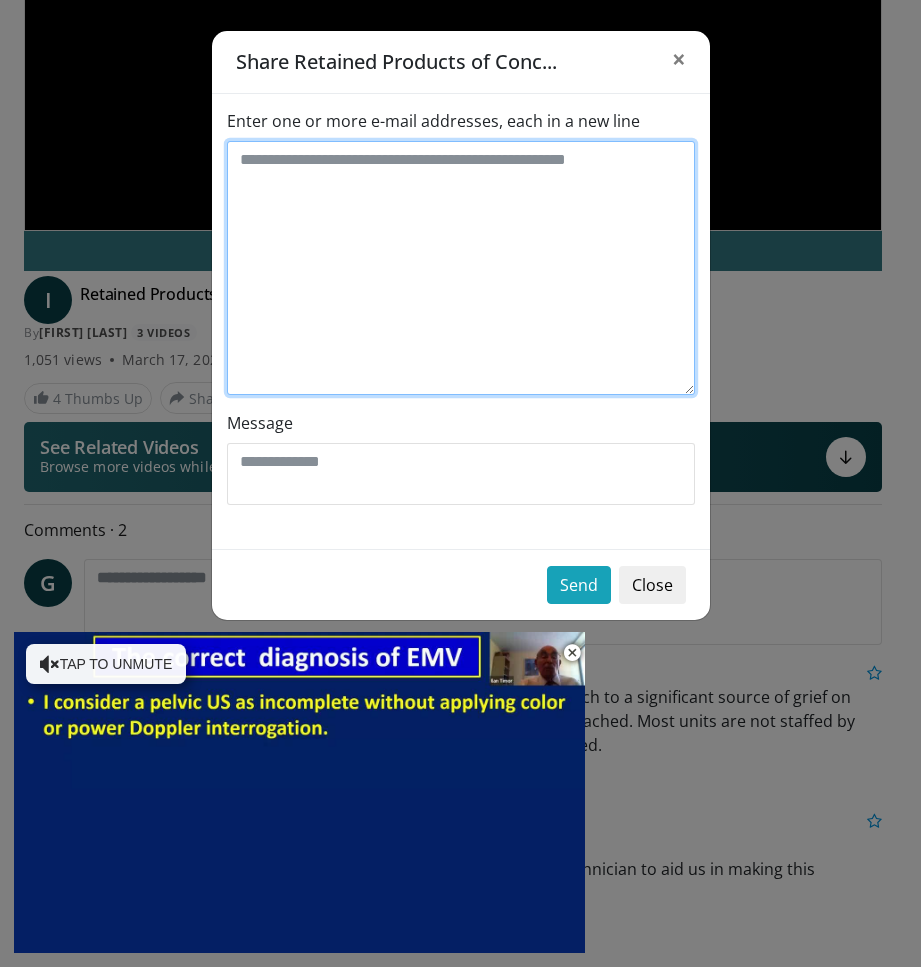 click on "Enter one or more e-mail addresses, each in a new line" at bounding box center [461, 268] 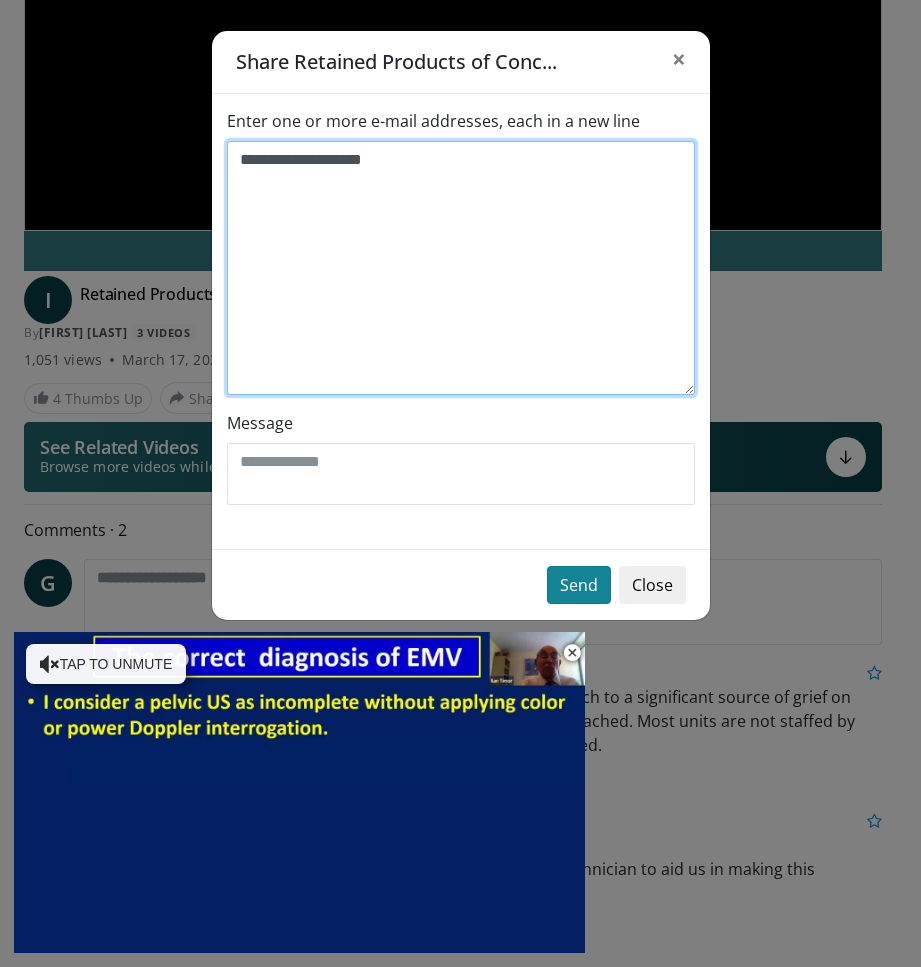 type on "**********" 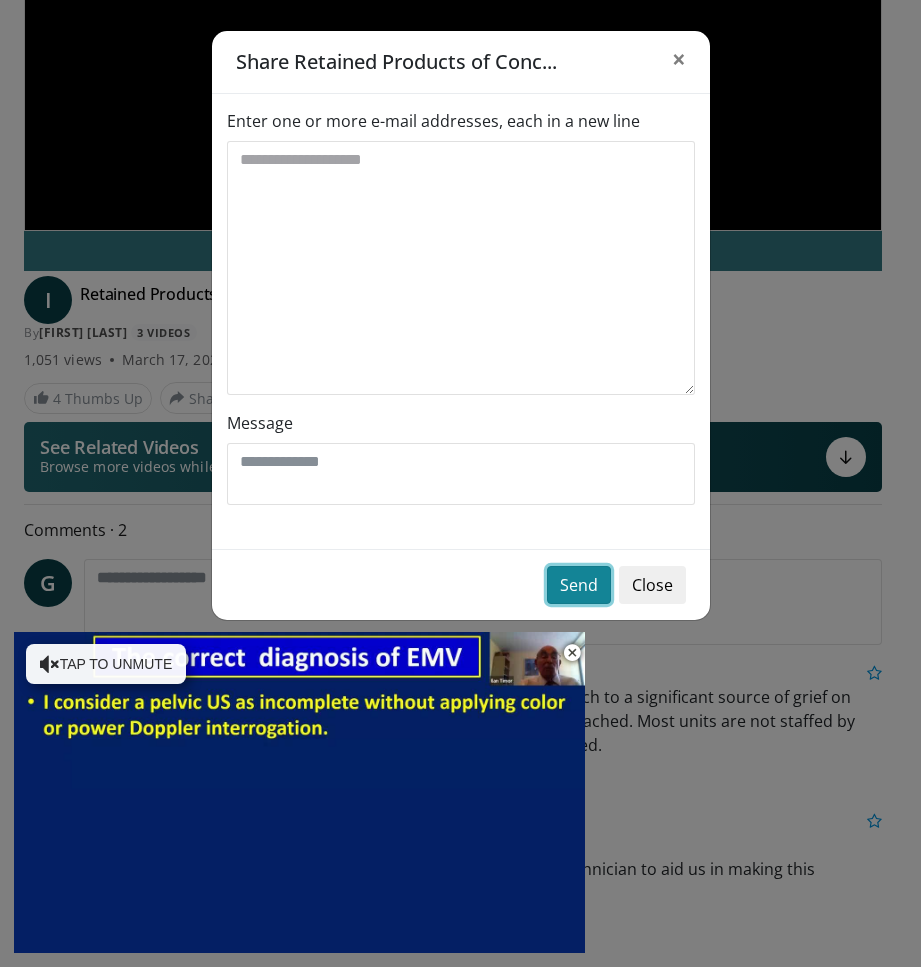 click on "Send" at bounding box center (579, 585) 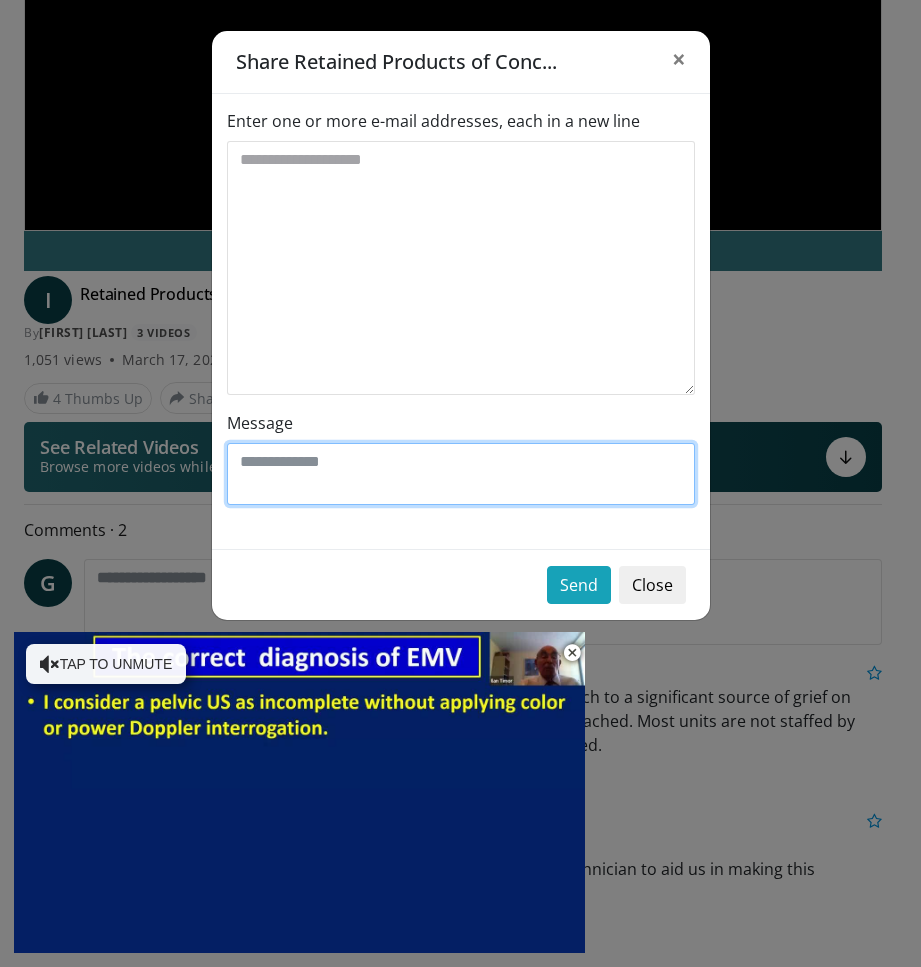 click on "Message" at bounding box center [461, 474] 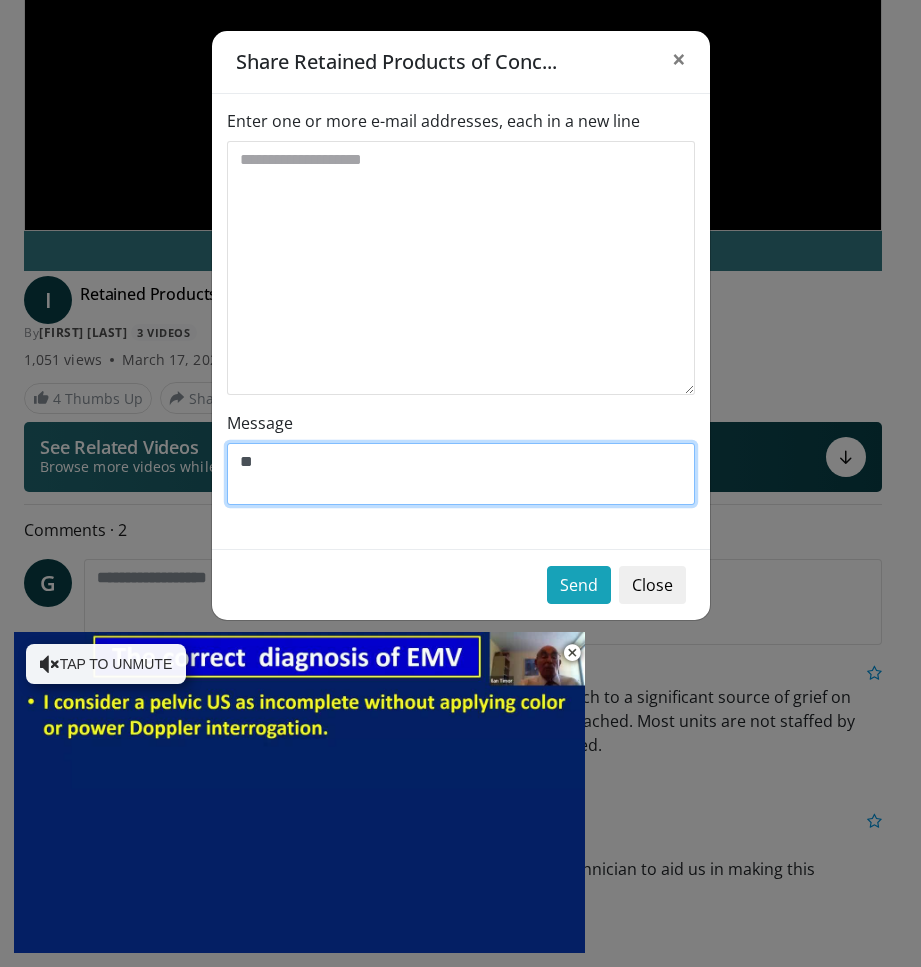 type on "*" 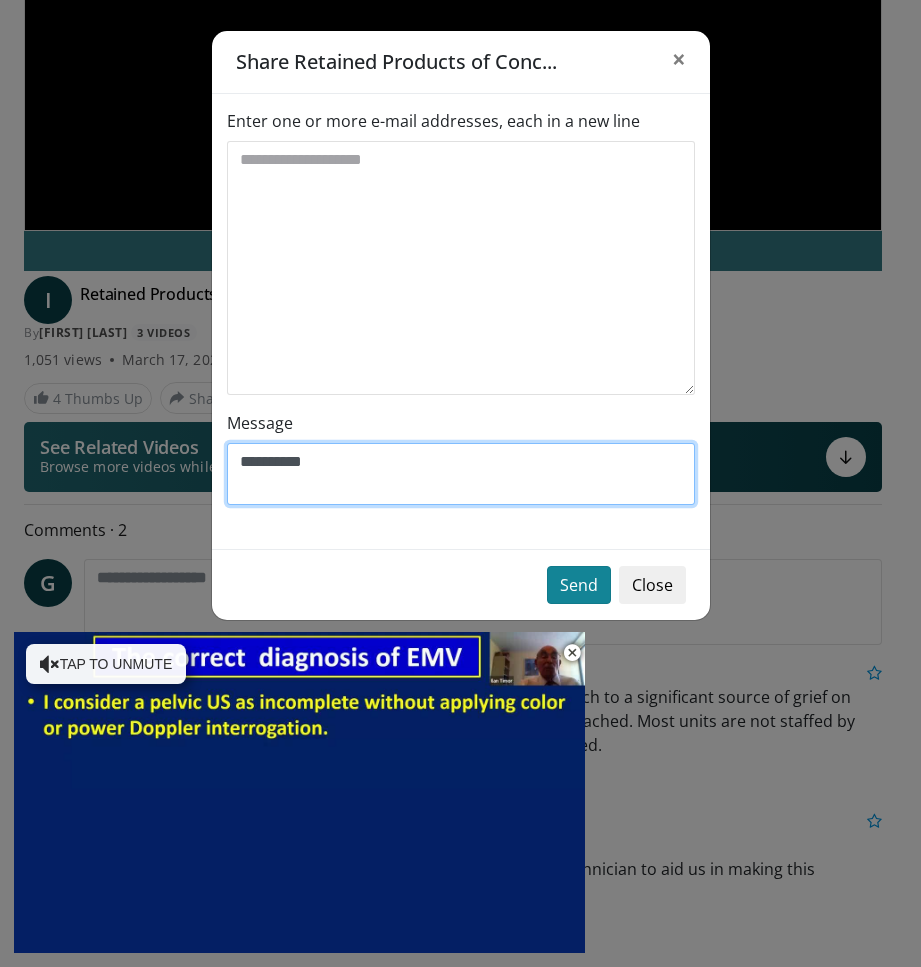 type on "**********" 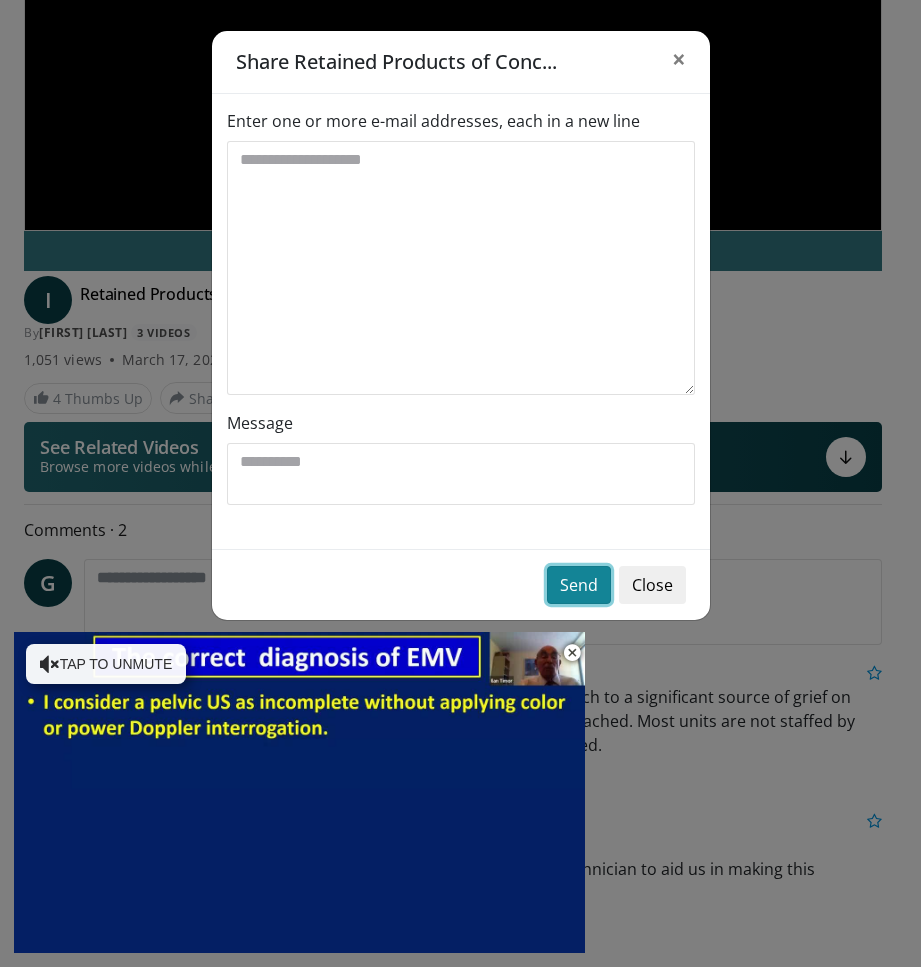 click on "Send" at bounding box center [579, 585] 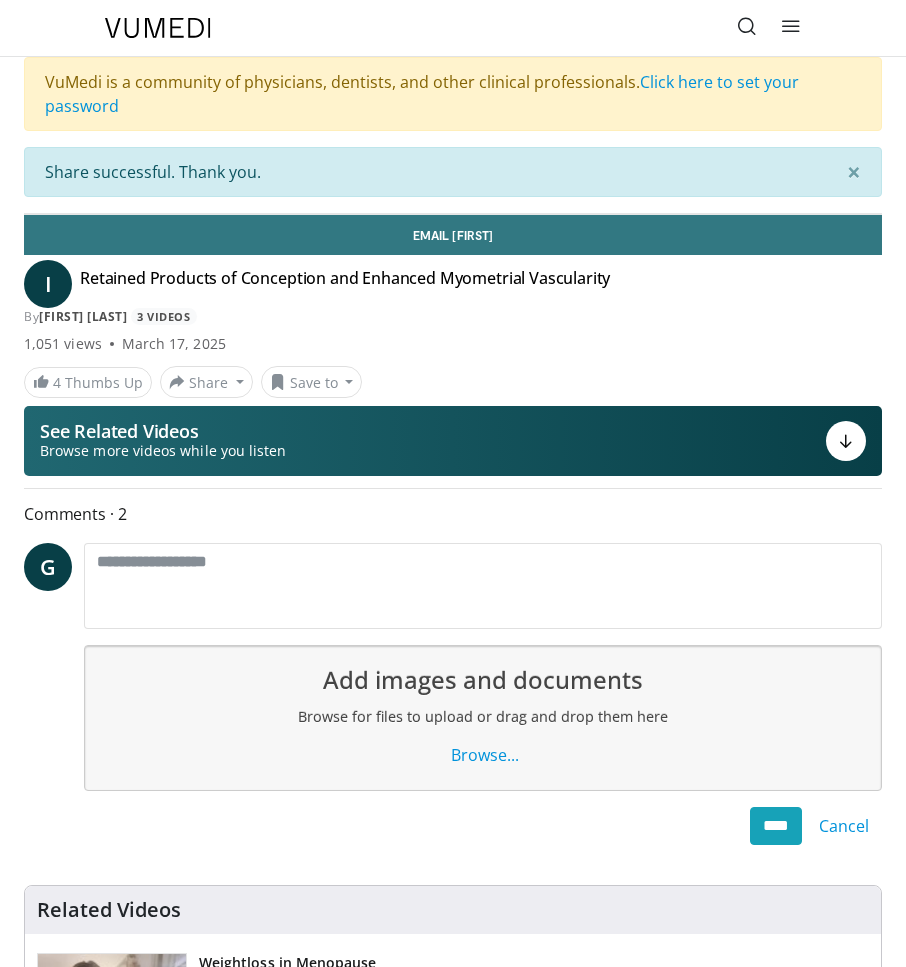 scroll, scrollTop: 0, scrollLeft: 0, axis: both 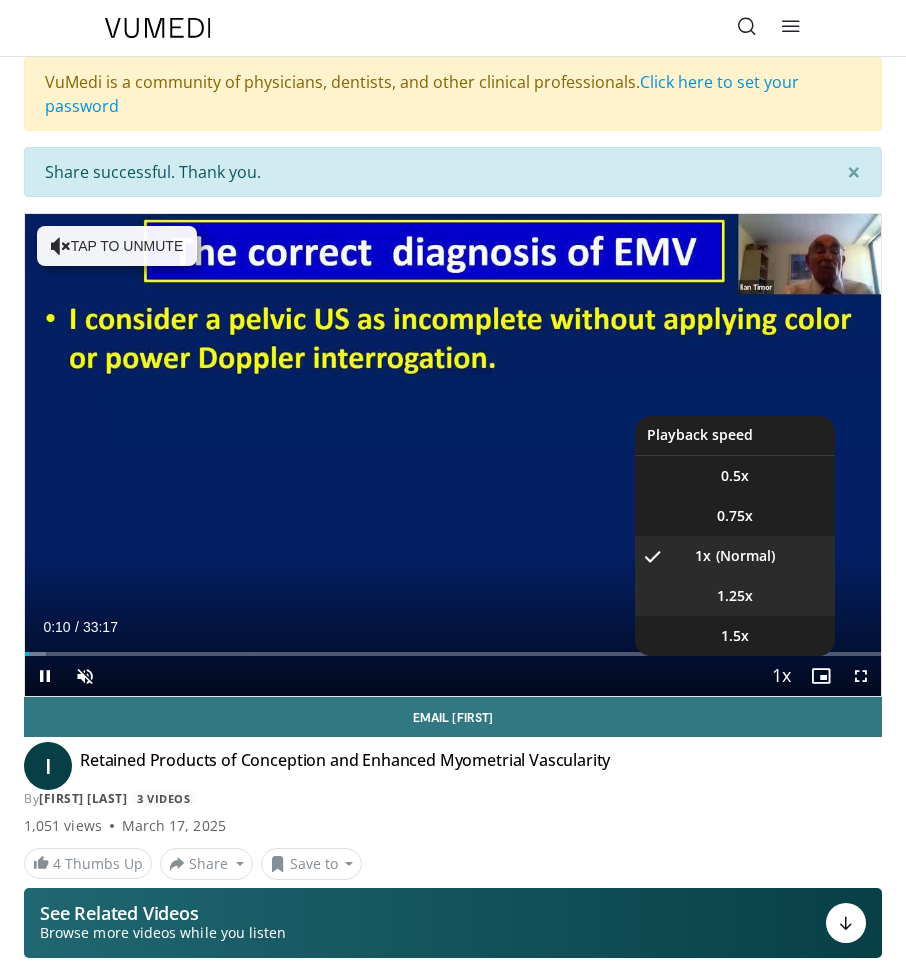 click on "1.25x" at bounding box center [735, 596] 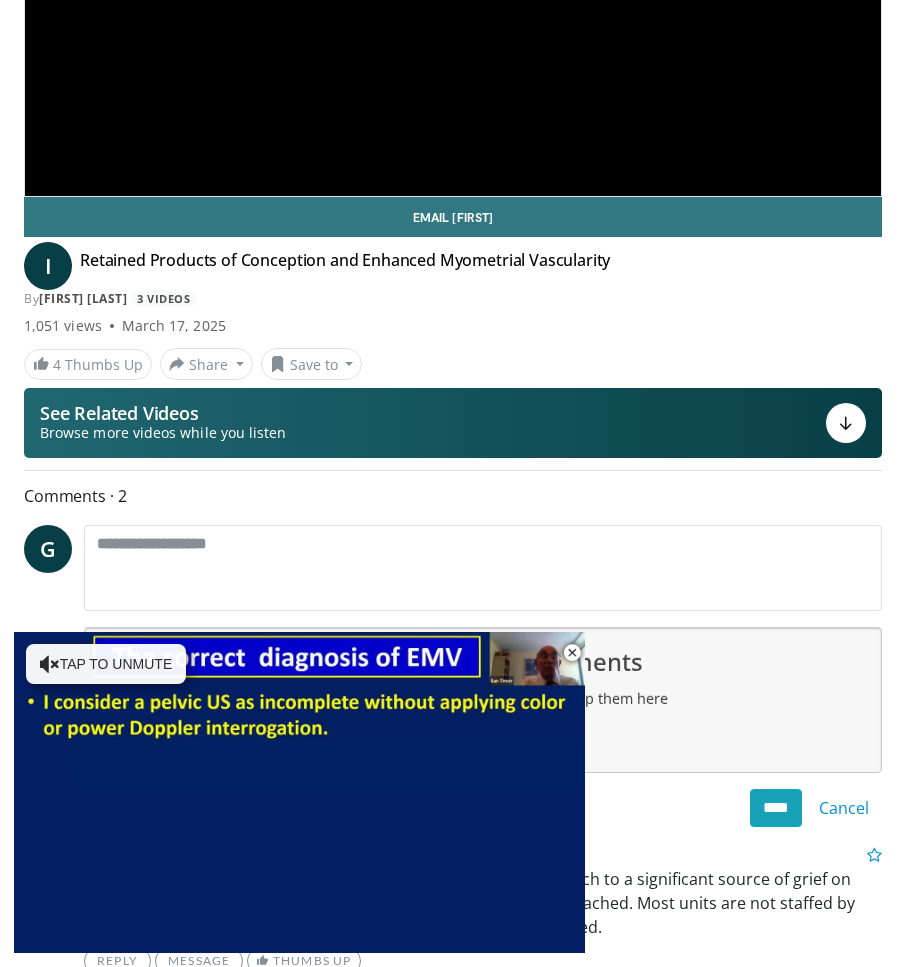 scroll, scrollTop: 0, scrollLeft: 0, axis: both 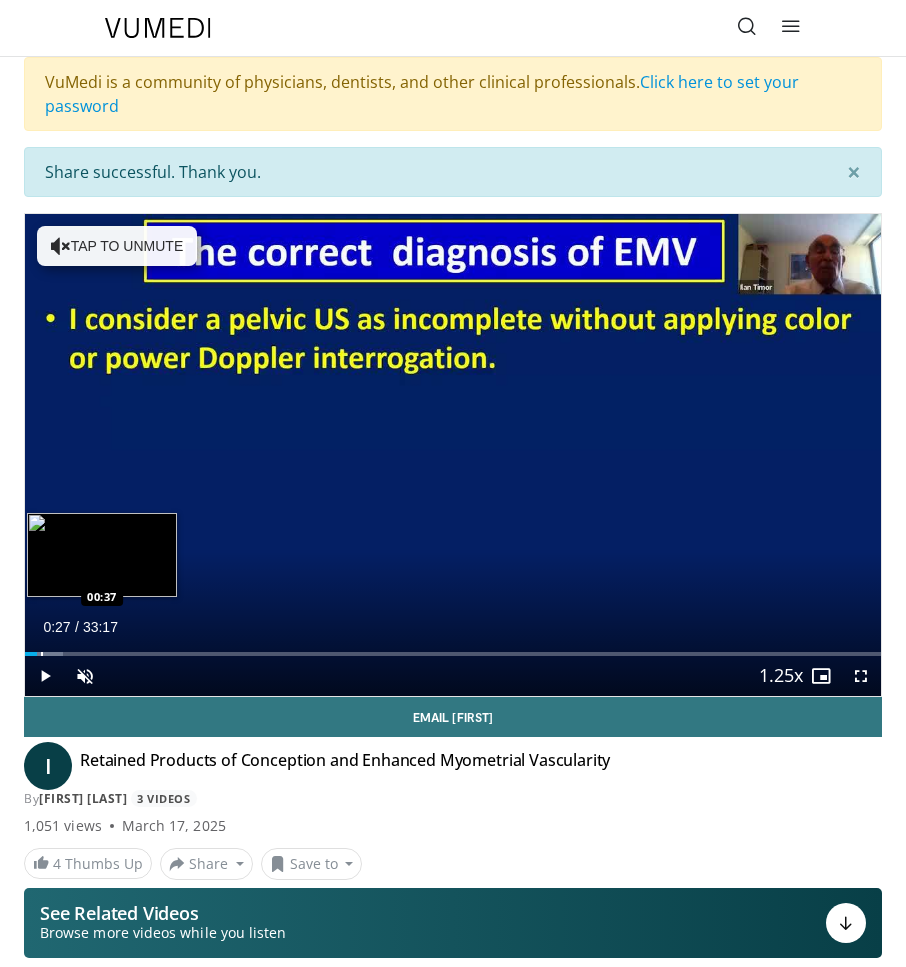 click on "Loaded :  4.47% 00:27 00:37" at bounding box center [453, 646] 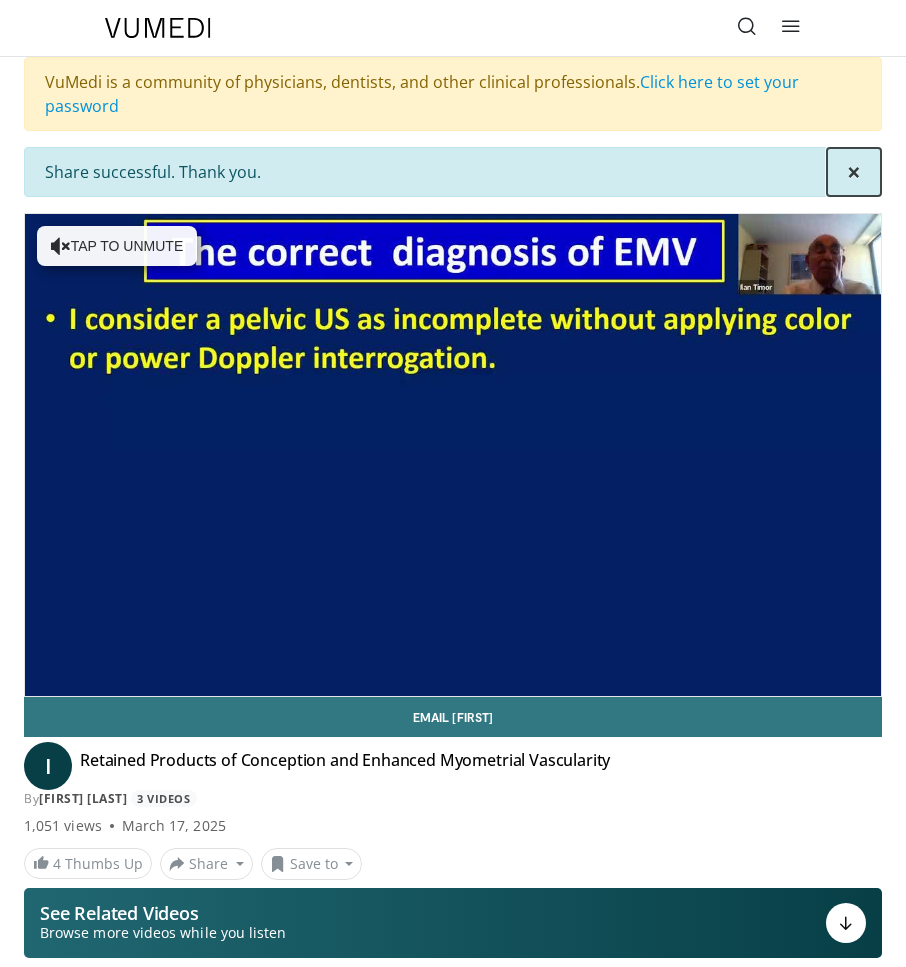 click on "×" at bounding box center (854, 172) 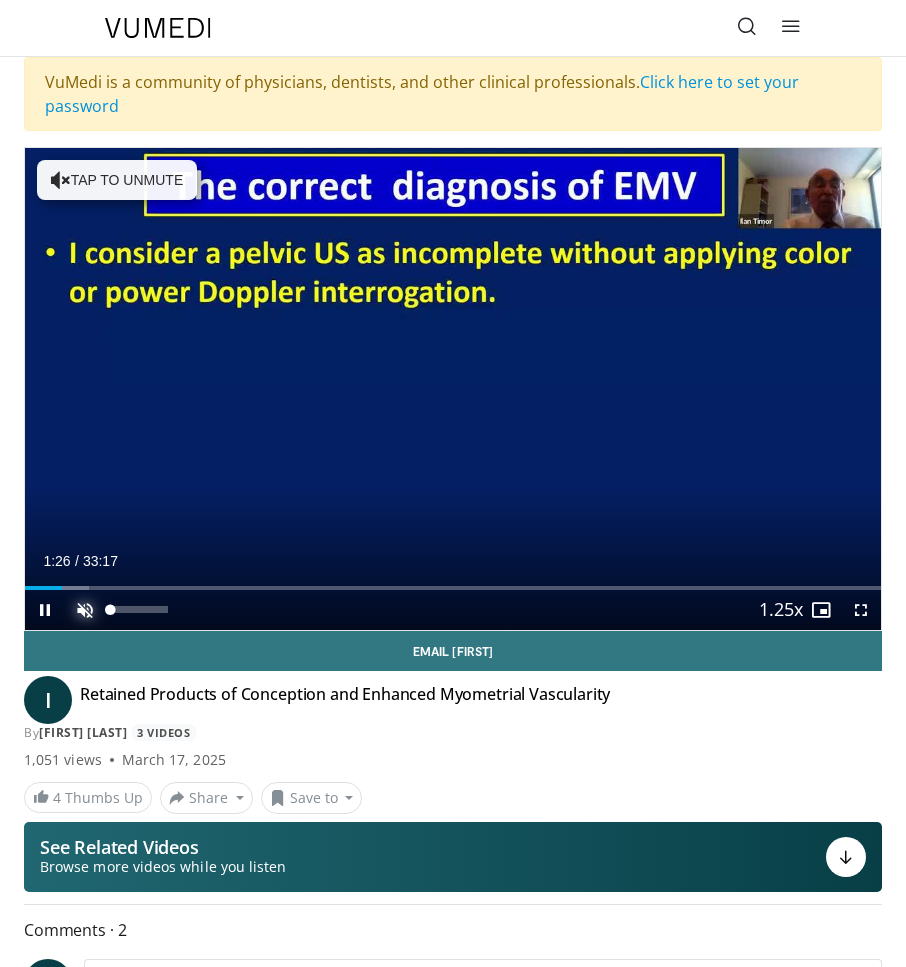 click at bounding box center [85, 610] 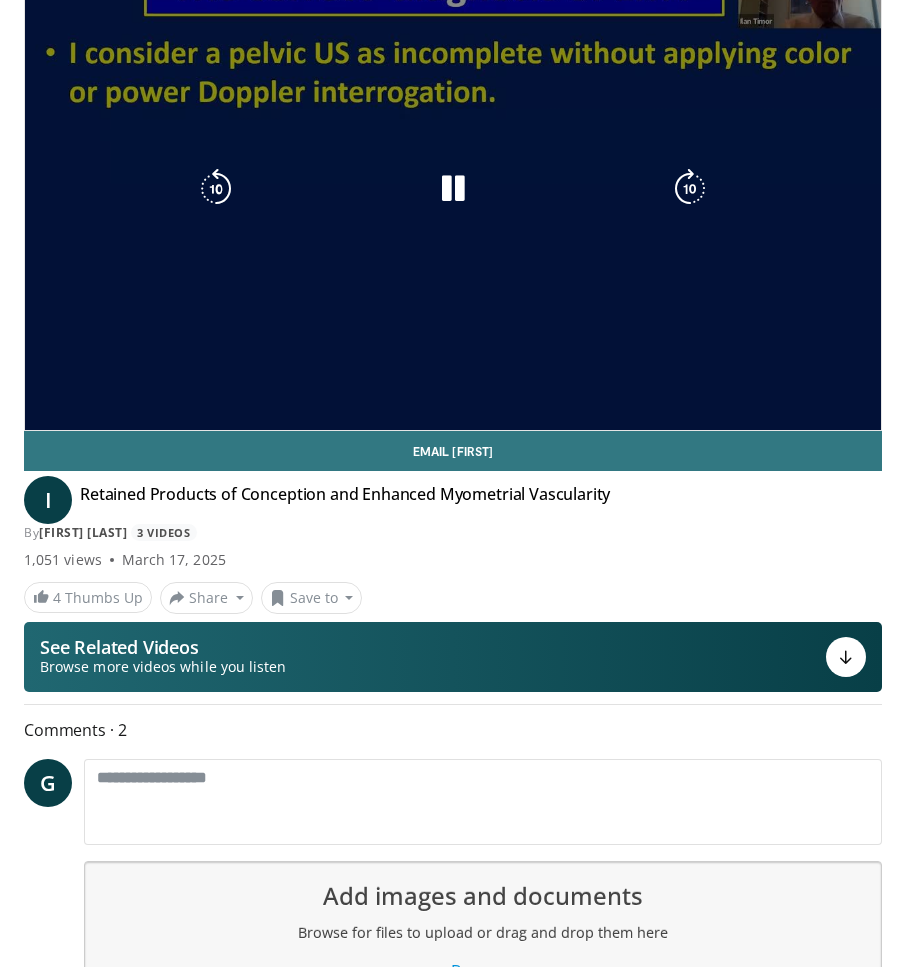 scroll, scrollTop: 0, scrollLeft: 0, axis: both 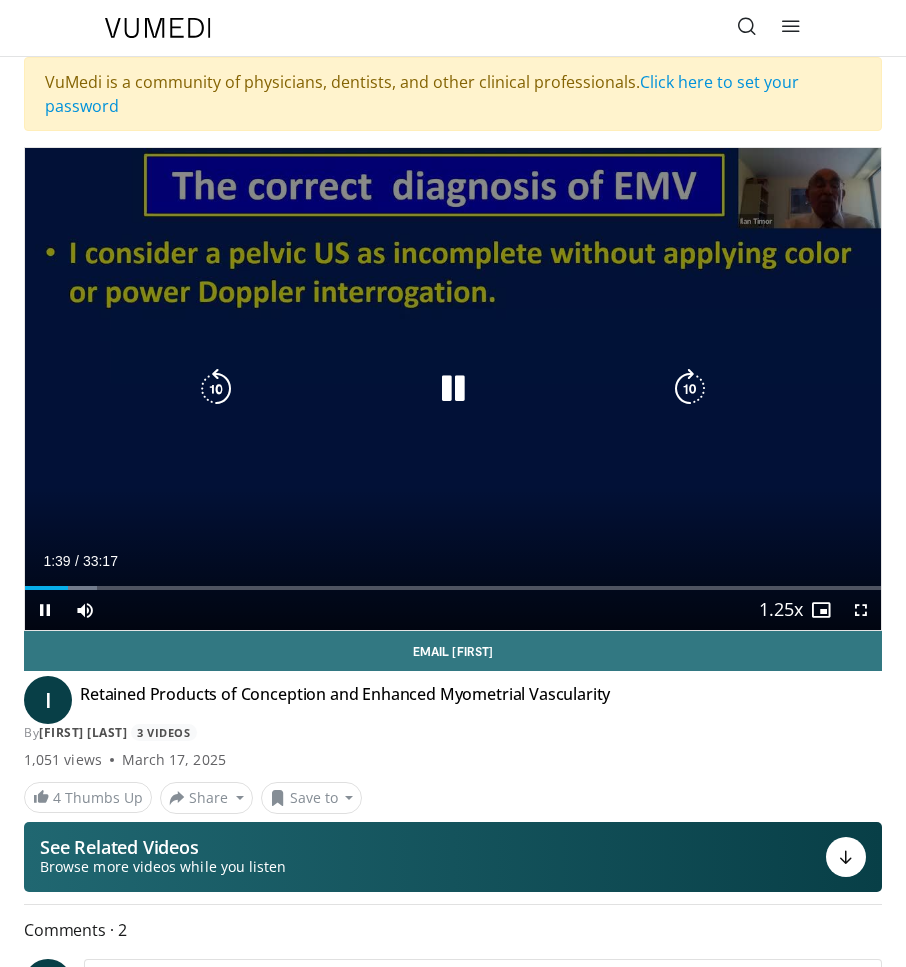 click at bounding box center [453, 389] 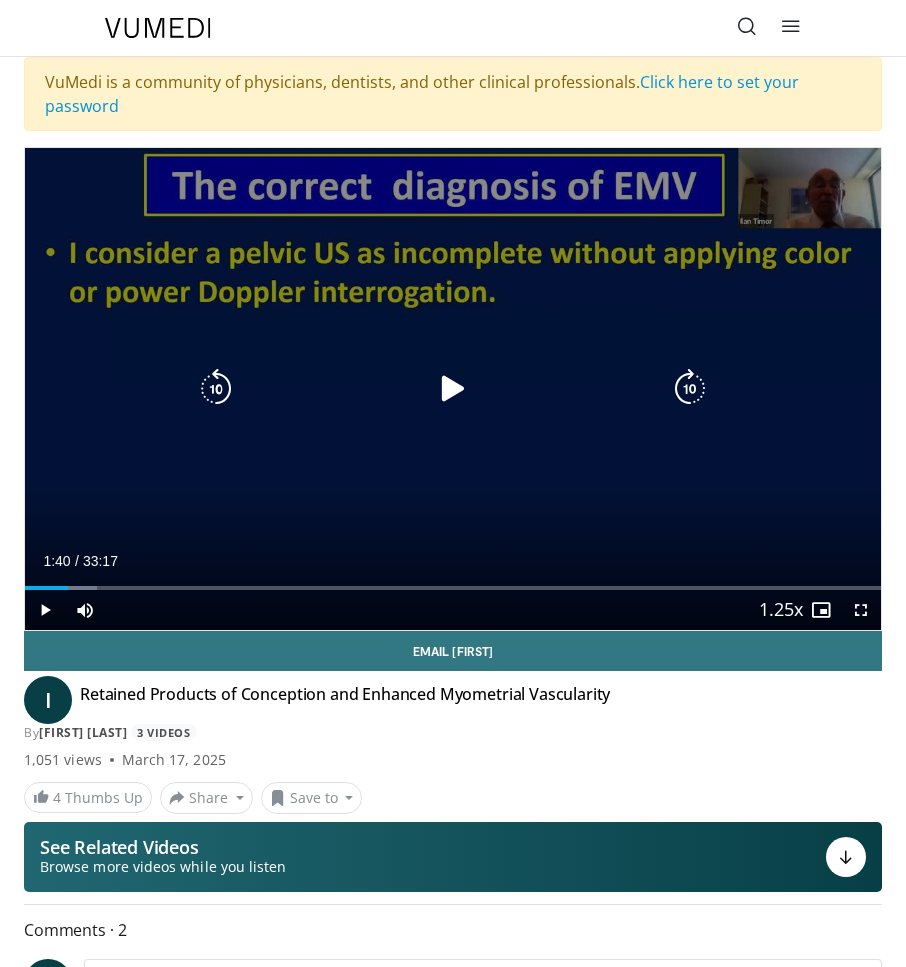 click at bounding box center [453, 389] 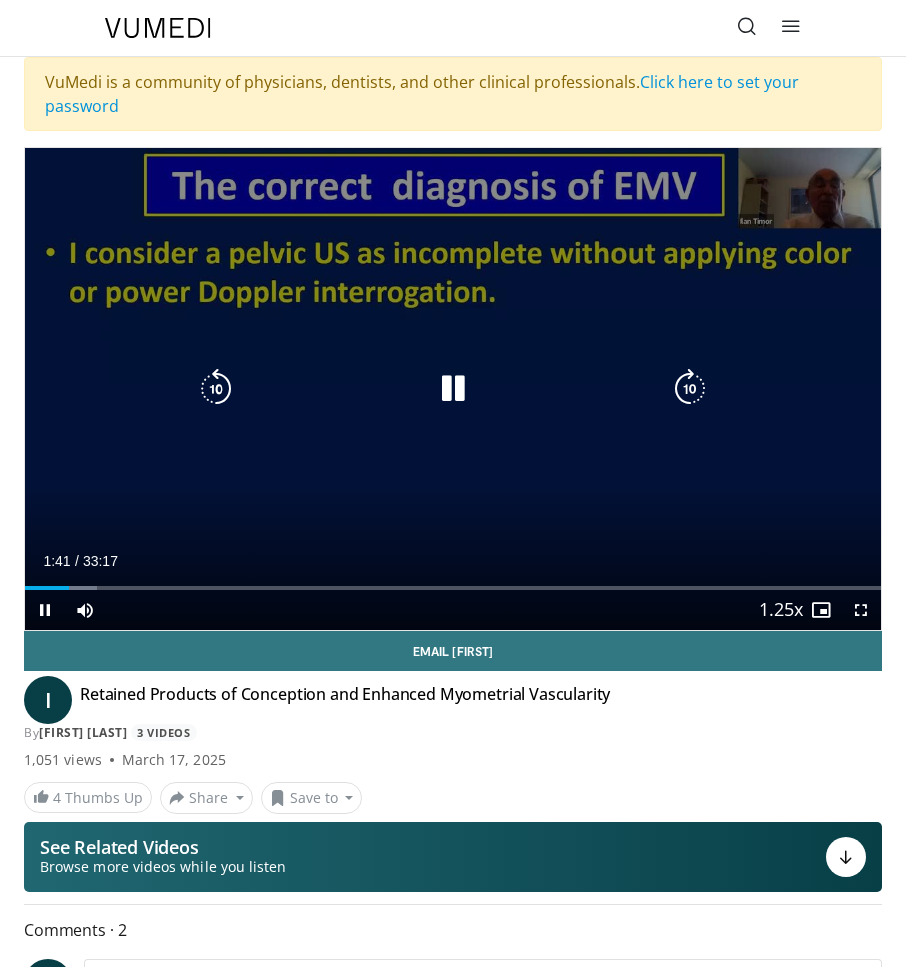 click at bounding box center [453, 389] 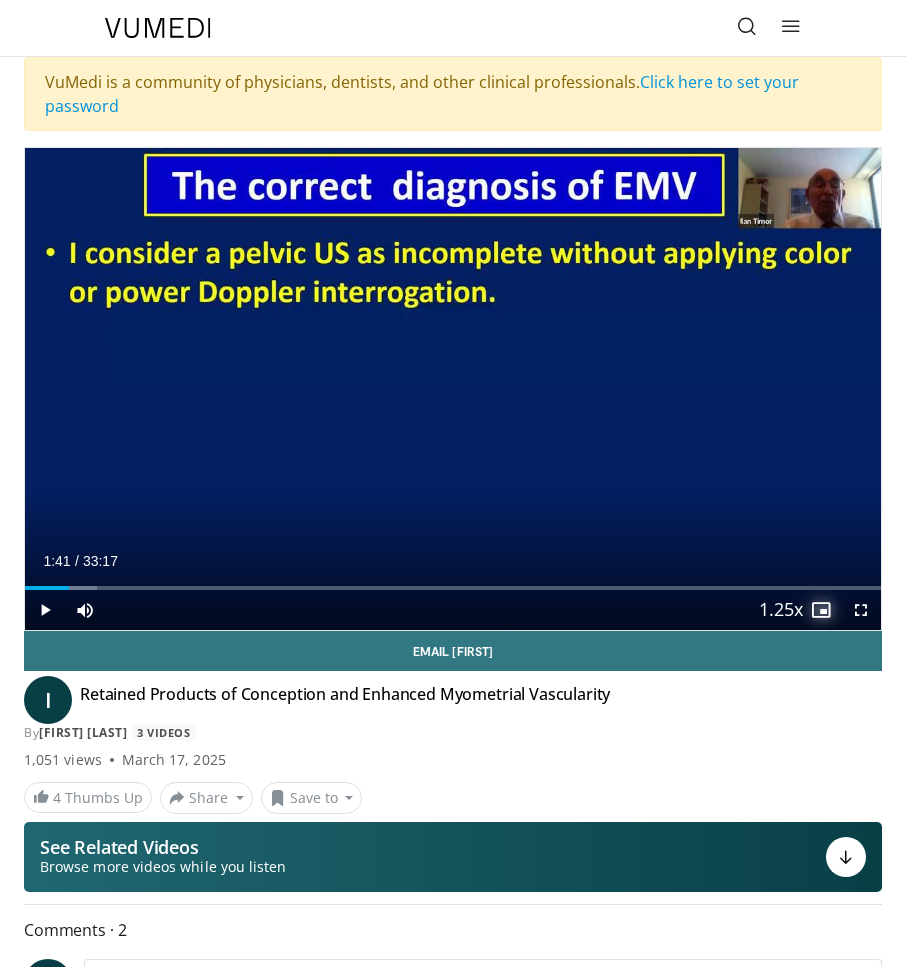 click at bounding box center [821, 610] 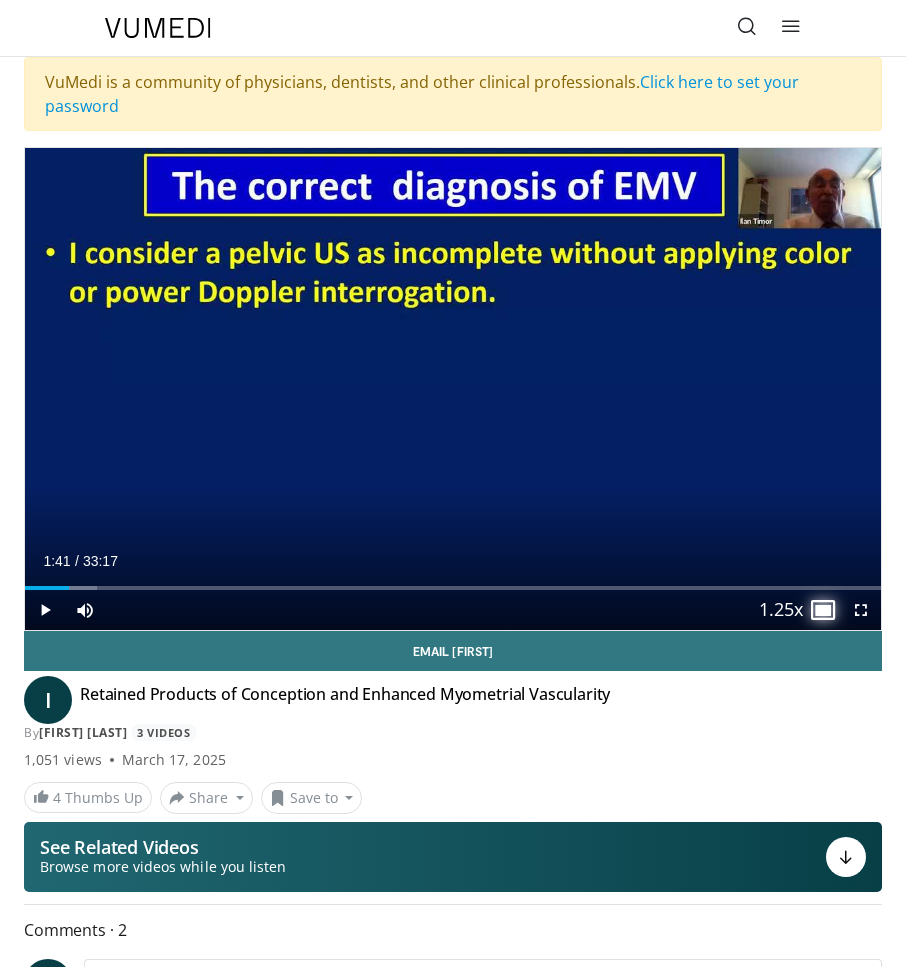 click at bounding box center (821, 610) 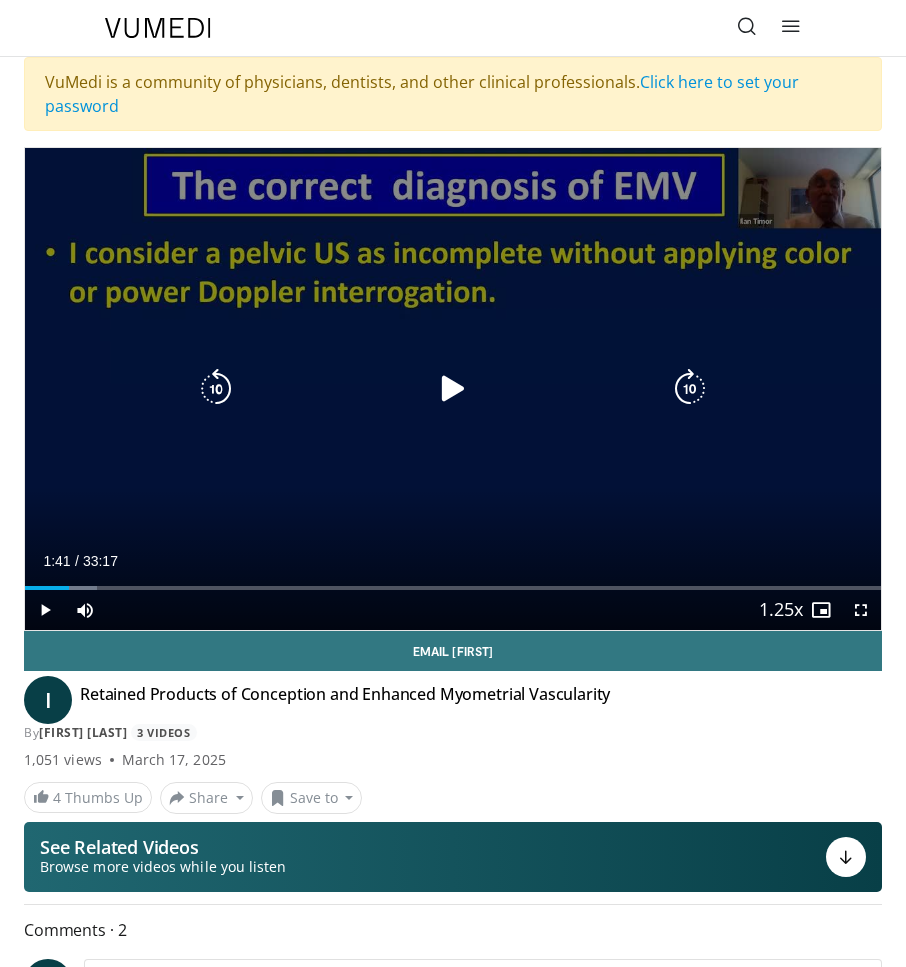 click at bounding box center (453, 389) 